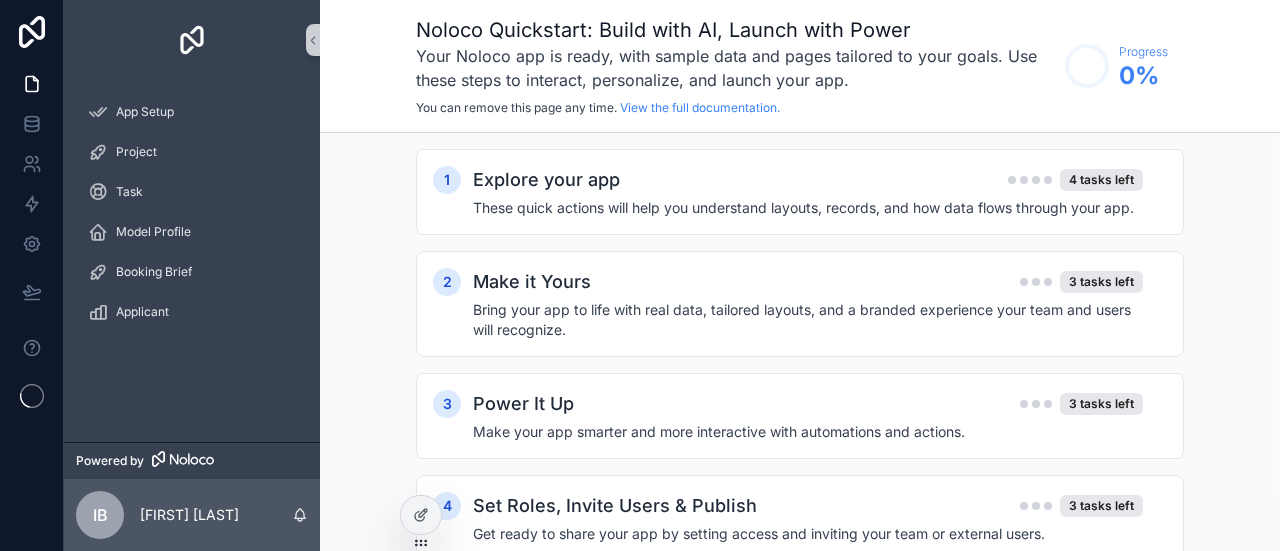 scroll, scrollTop: 0, scrollLeft: 0, axis: both 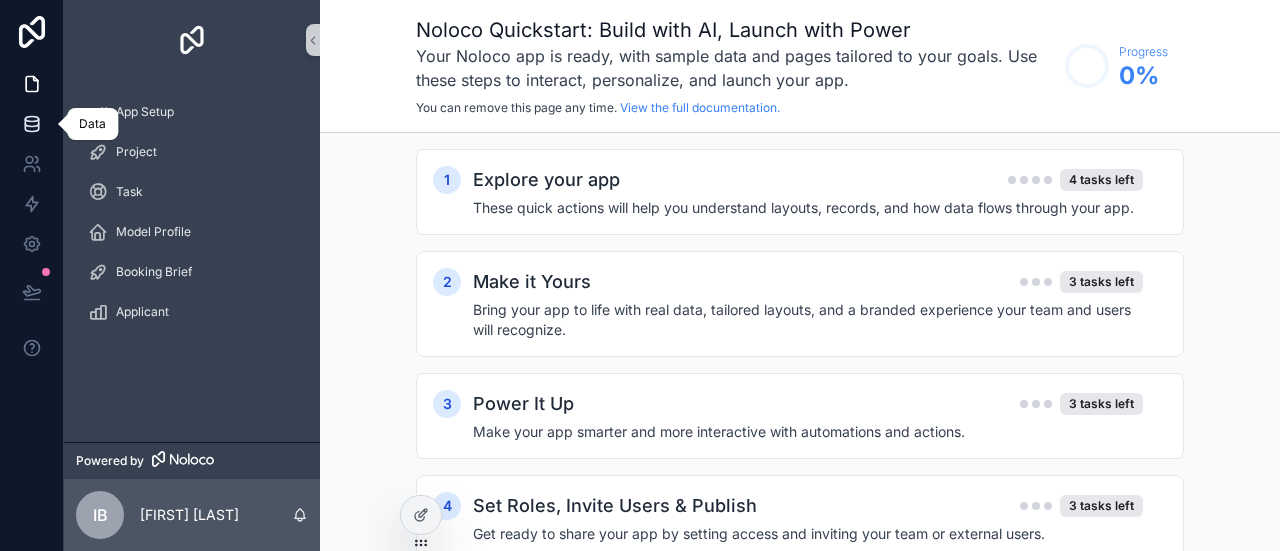 click 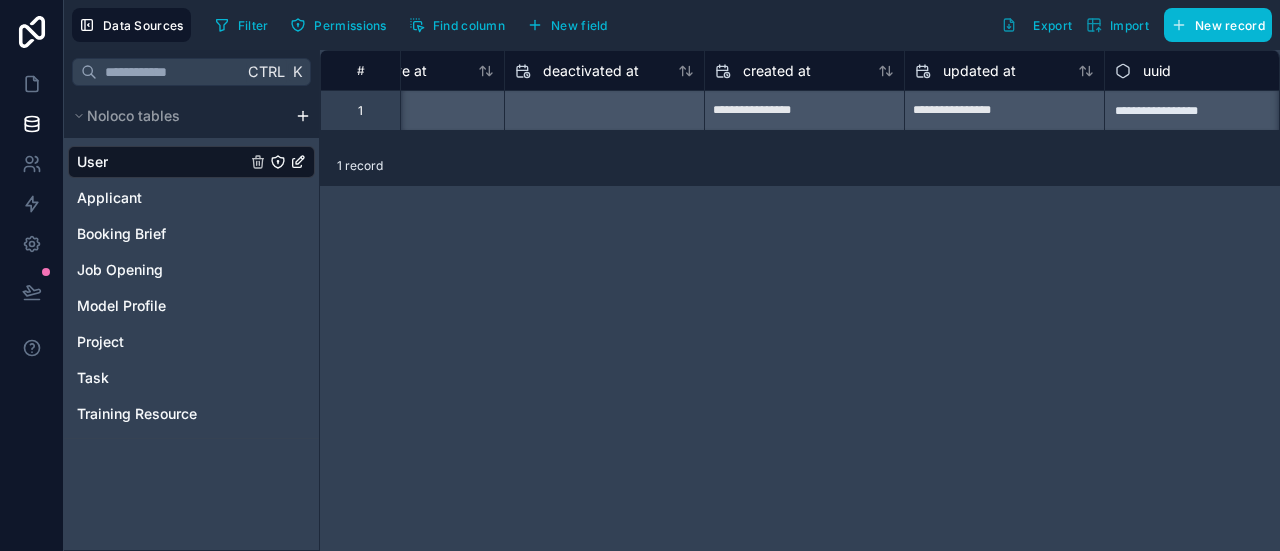 scroll, scrollTop: 0, scrollLeft: 1720, axis: horizontal 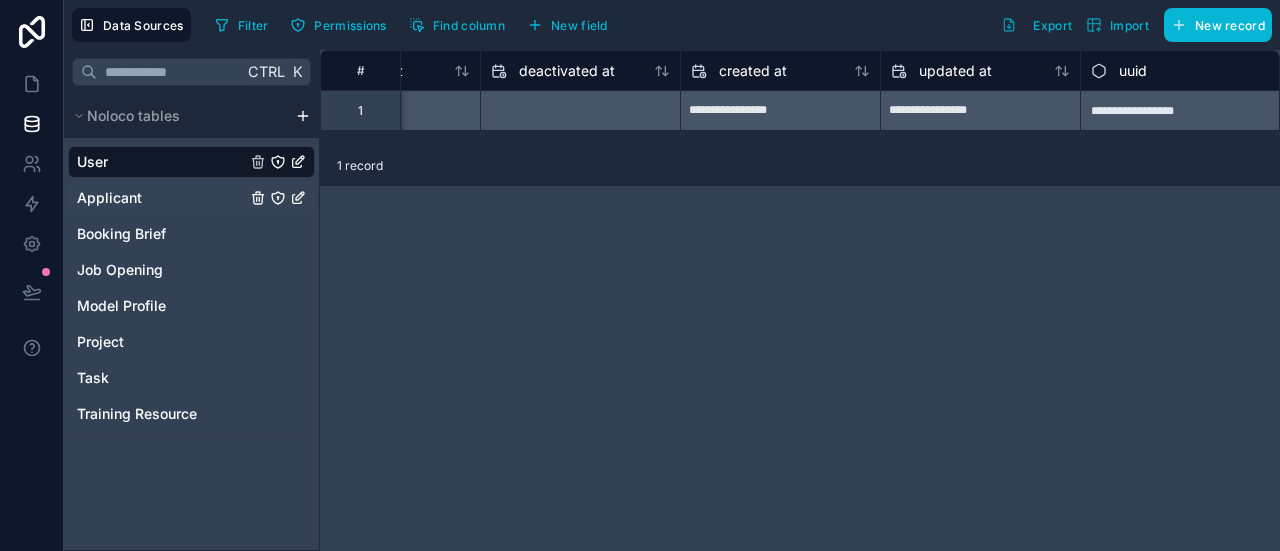 click on "Applicant" at bounding box center [191, 198] 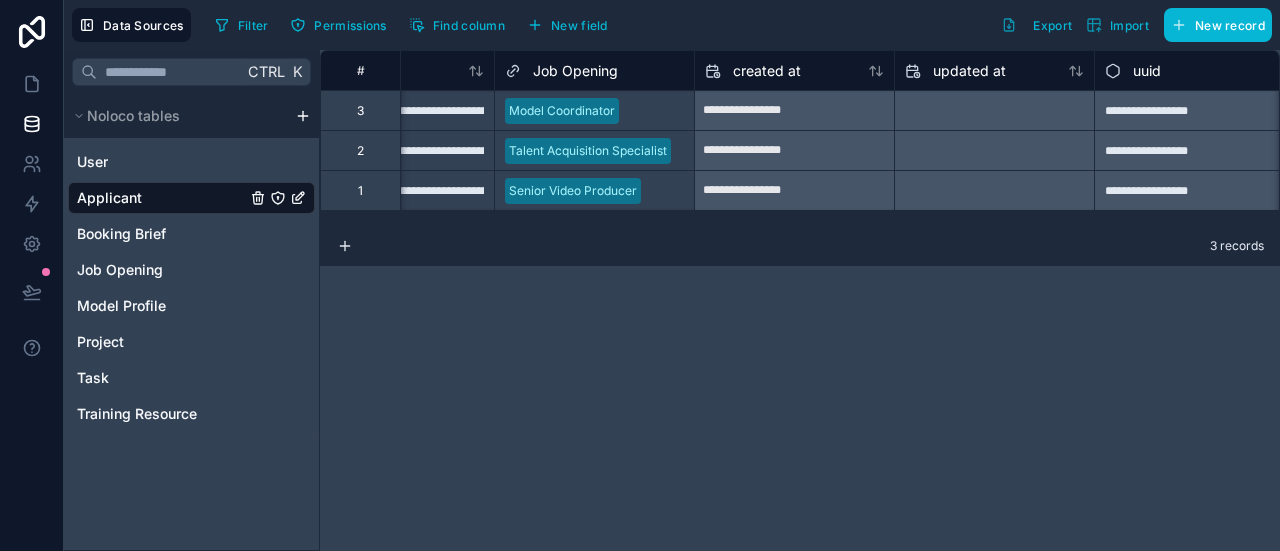 scroll, scrollTop: 0, scrollLeft: 1520, axis: horizontal 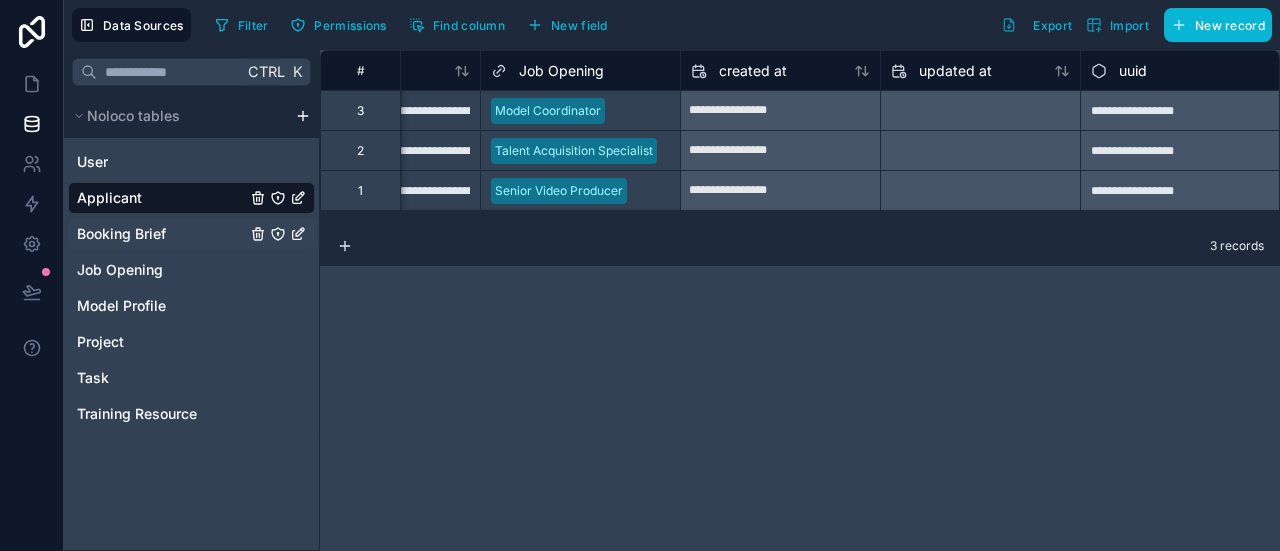 click on "Booking Brief" at bounding box center (121, 234) 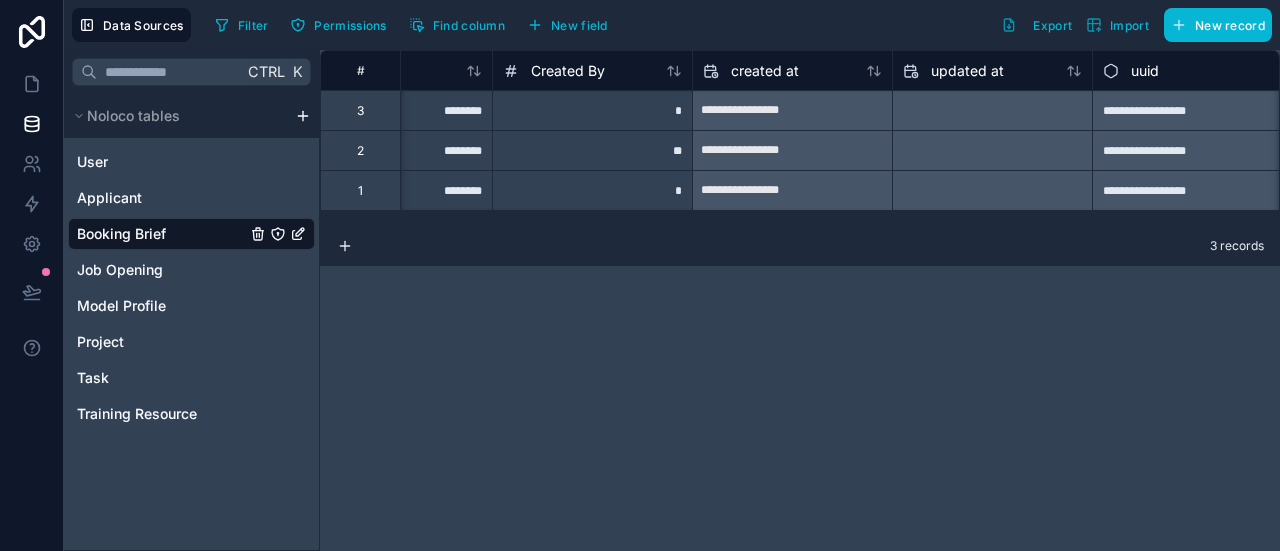 scroll, scrollTop: 0, scrollLeft: 1520, axis: horizontal 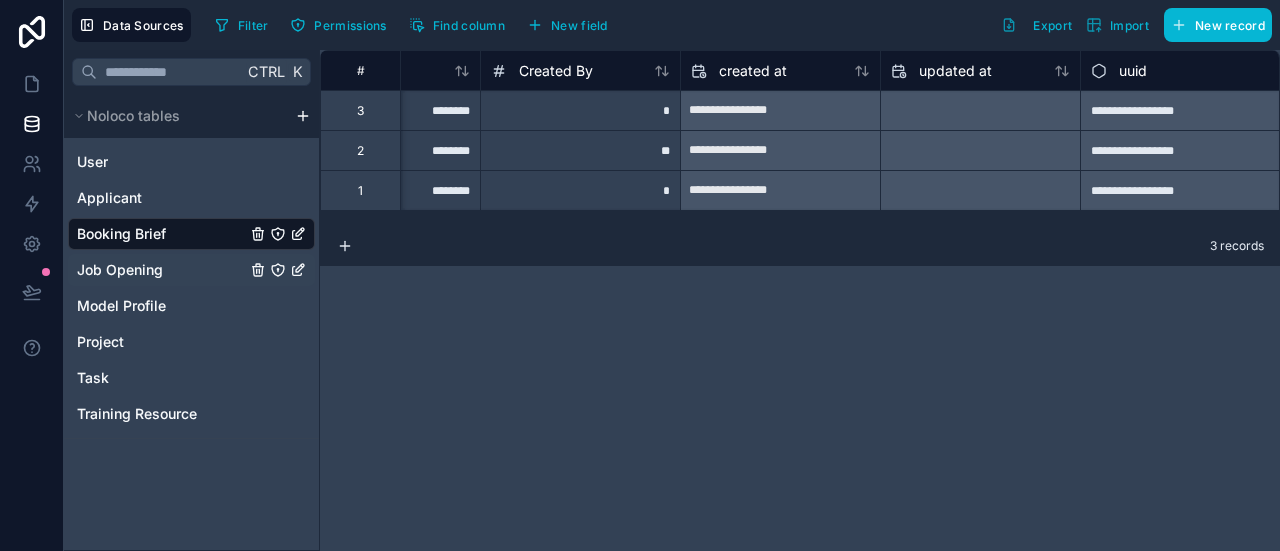 click on "Job Opening" at bounding box center (120, 270) 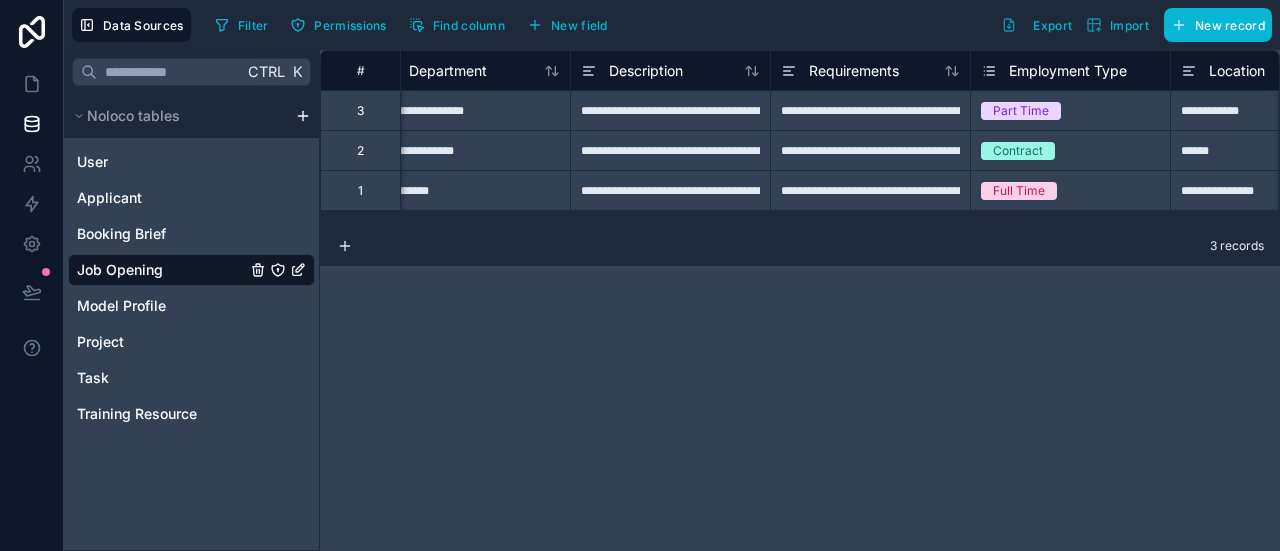 scroll, scrollTop: 0, scrollLeft: 238, axis: horizontal 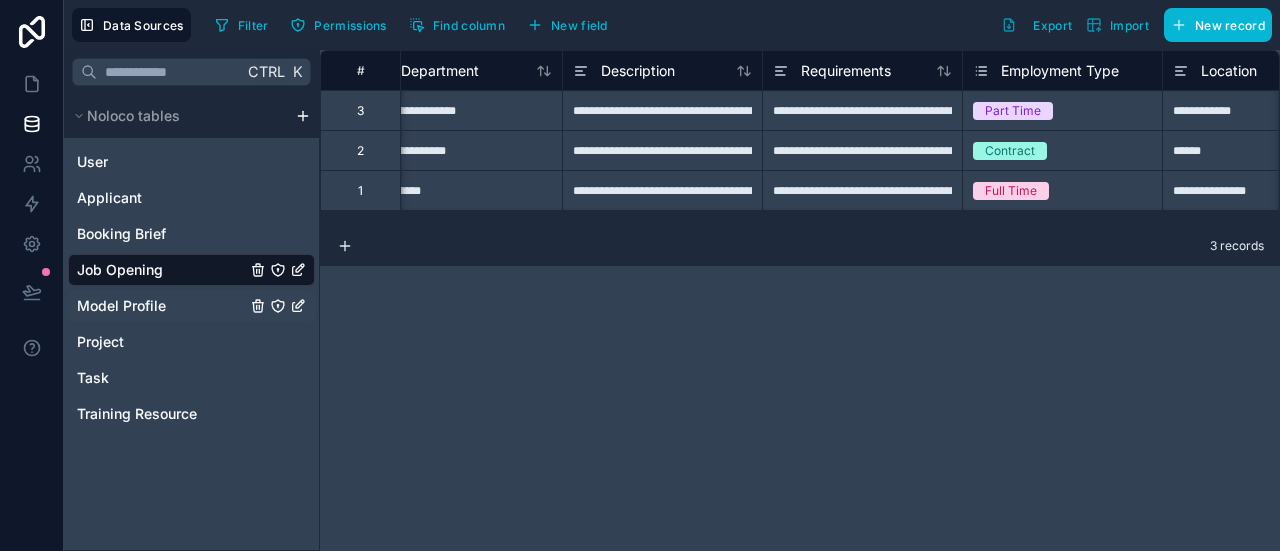 click on "Model Profile" at bounding box center [121, 306] 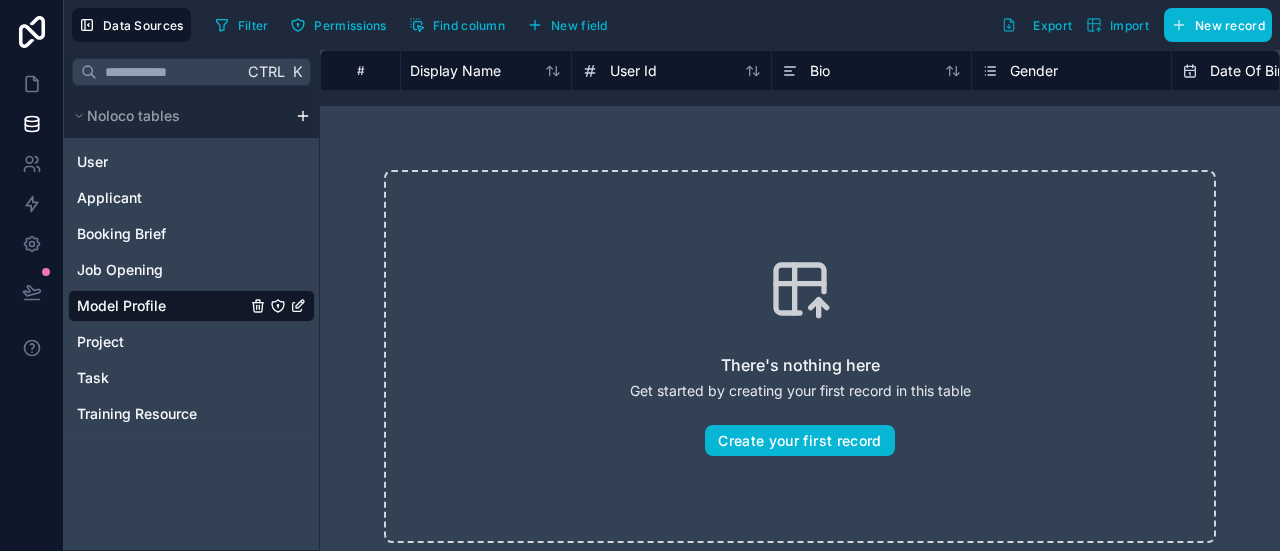 scroll, scrollTop: 0, scrollLeft: 0, axis: both 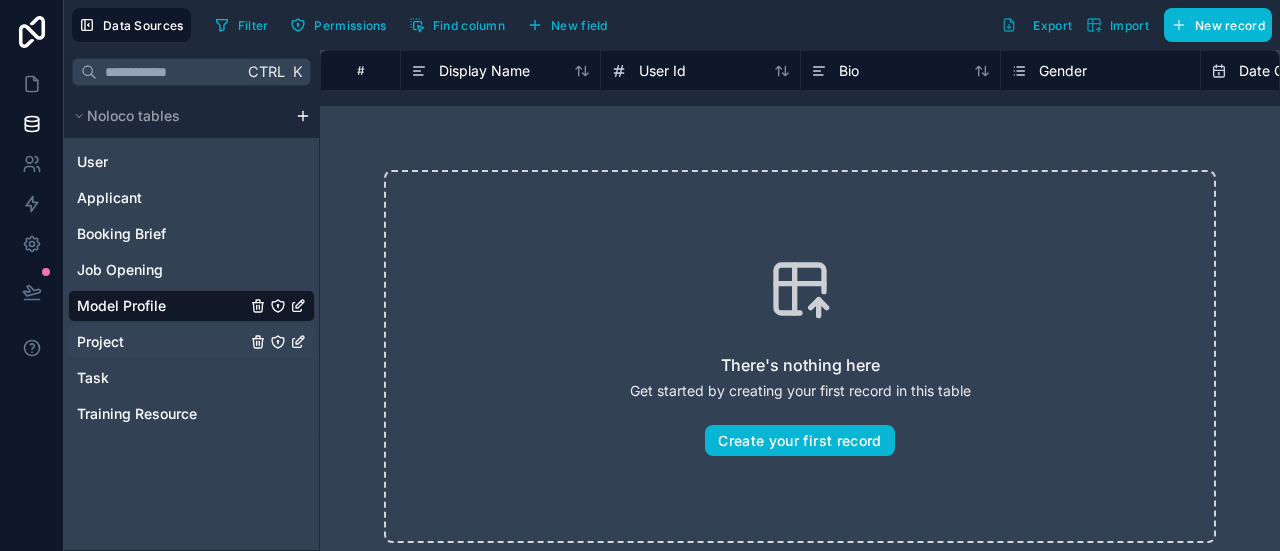 click on "Project" at bounding box center (100, 342) 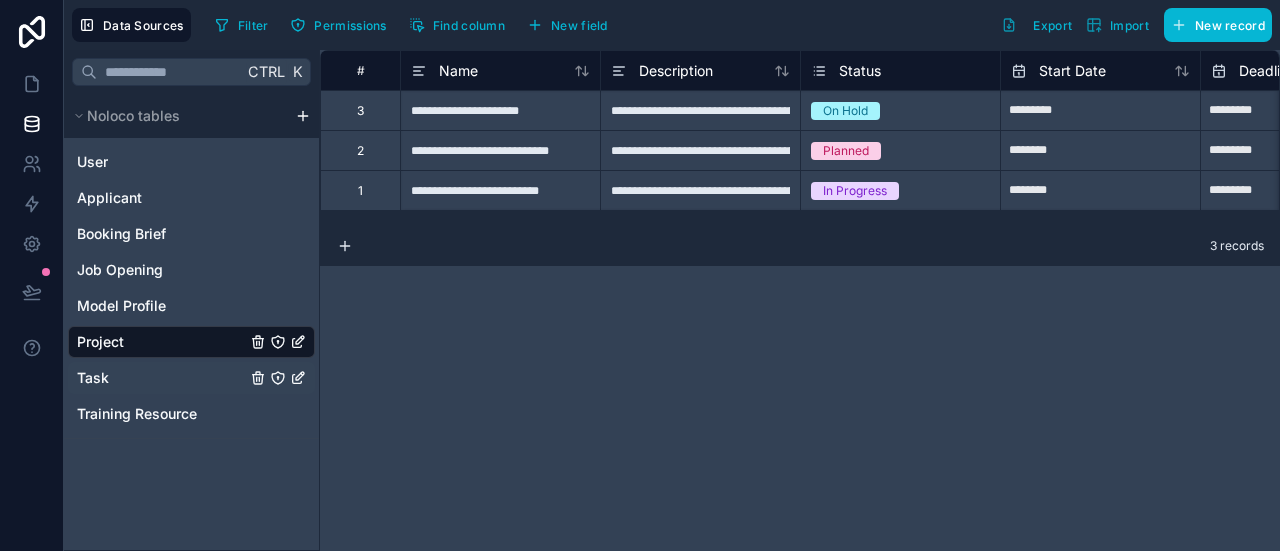 click on "Task" at bounding box center [191, 378] 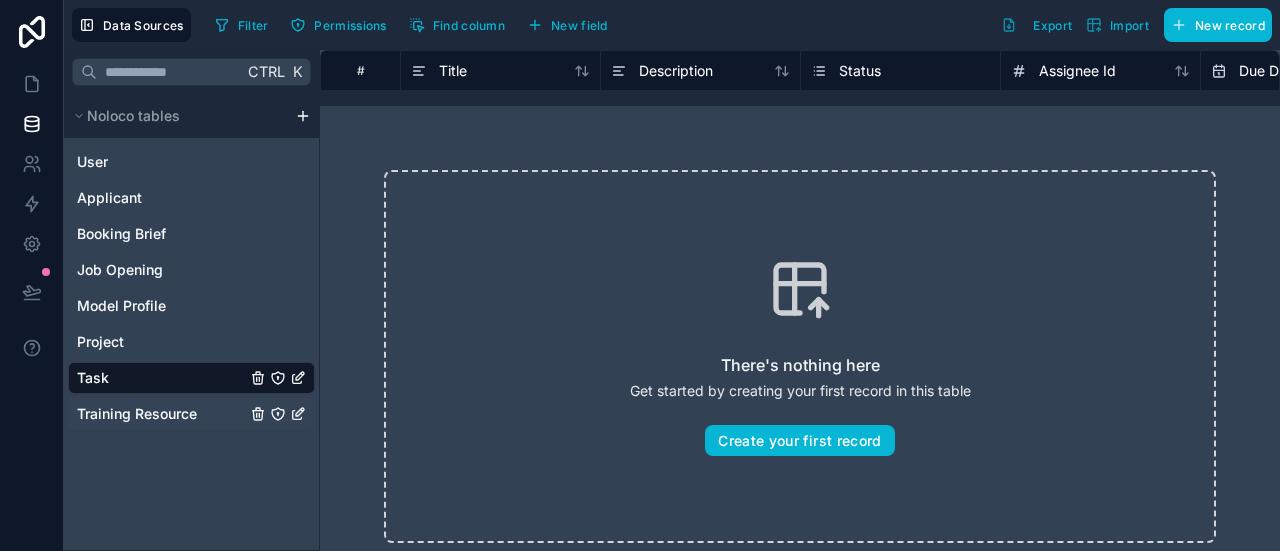 click on "Training Resource" at bounding box center (137, 414) 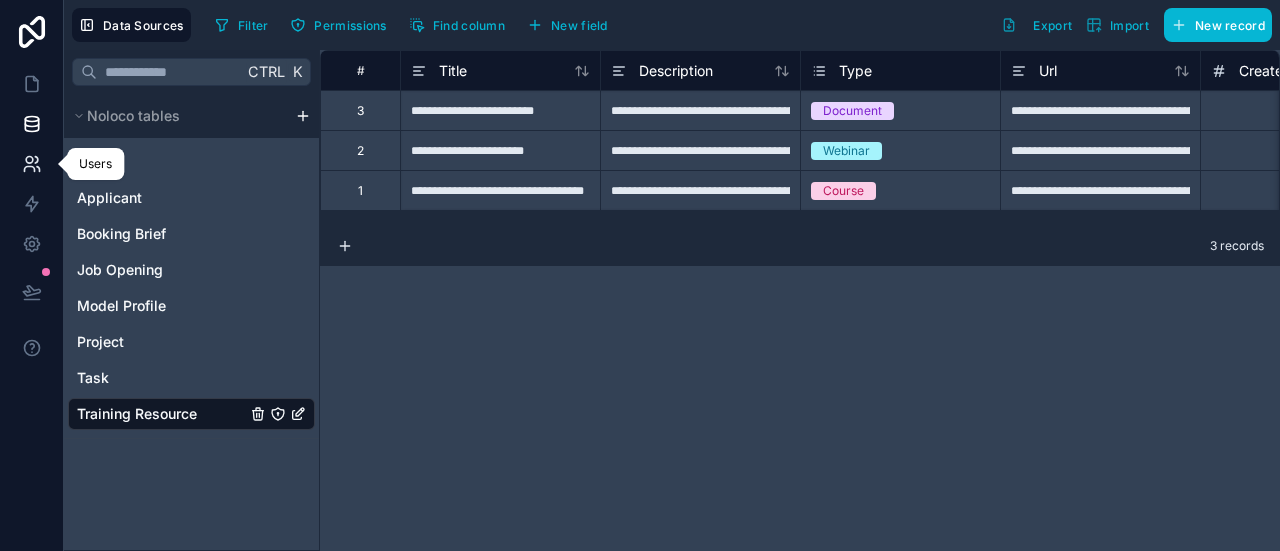 click 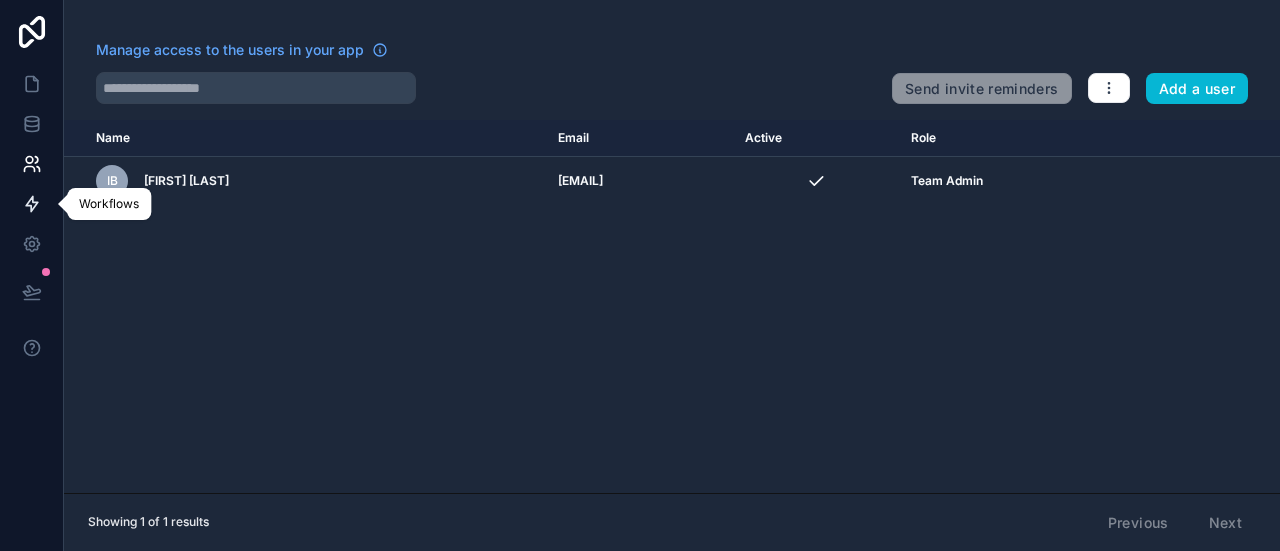 click 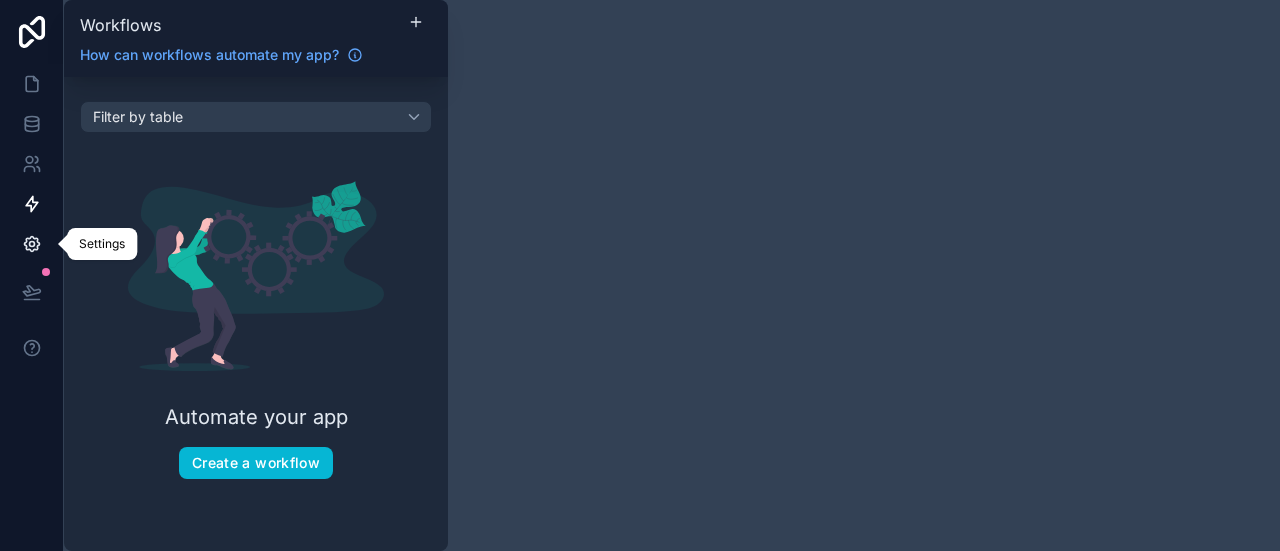 click 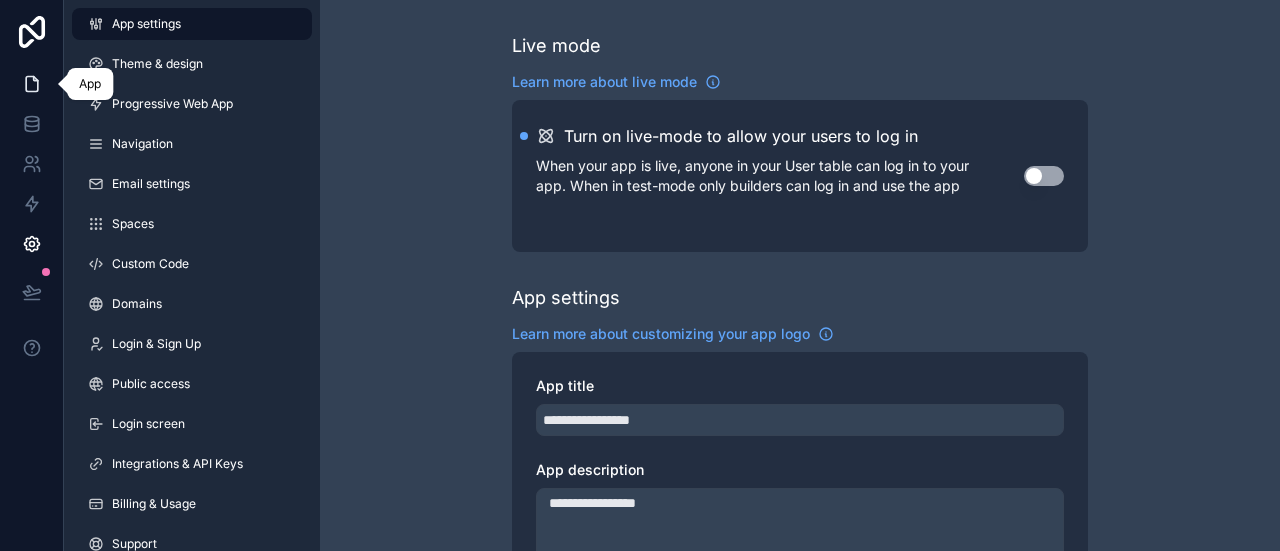 click 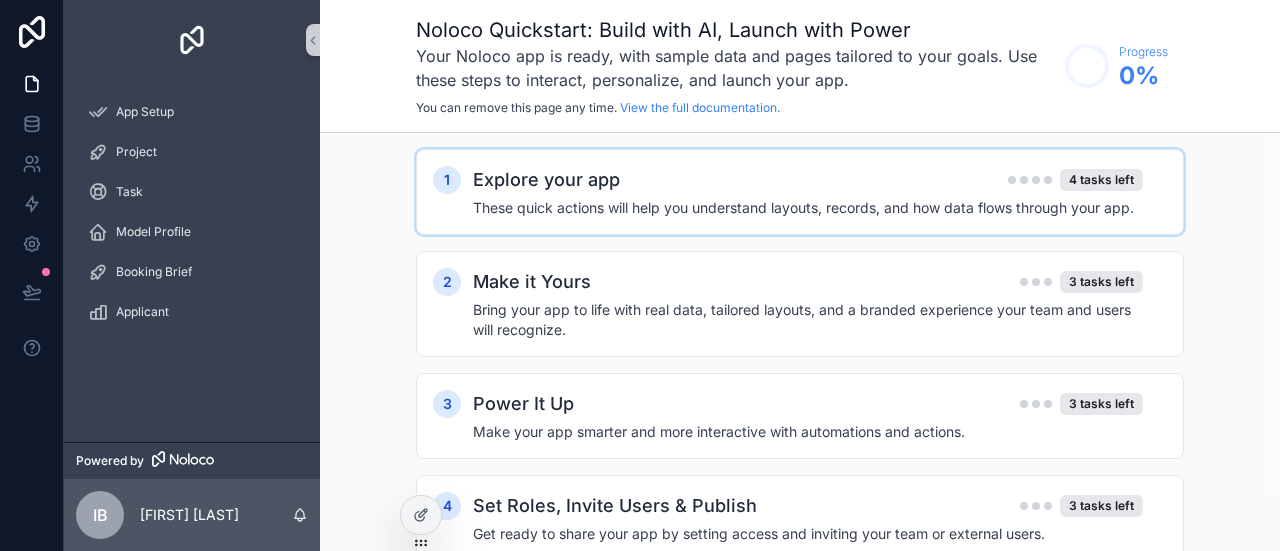 click on "Explore your app" at bounding box center [546, 180] 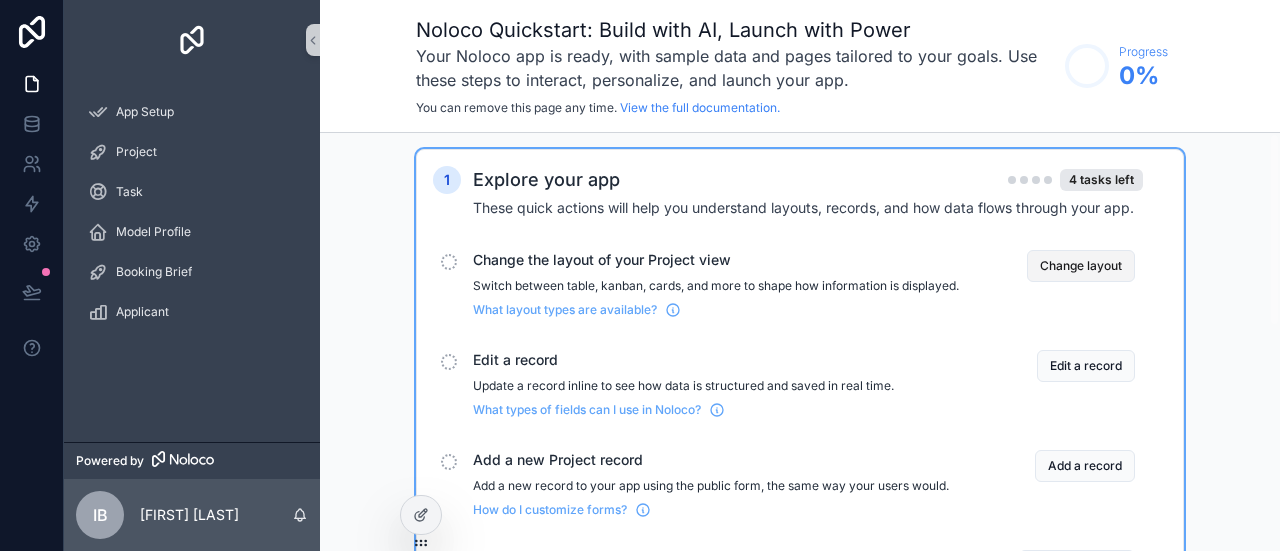 click on "Change layout" at bounding box center [1081, 266] 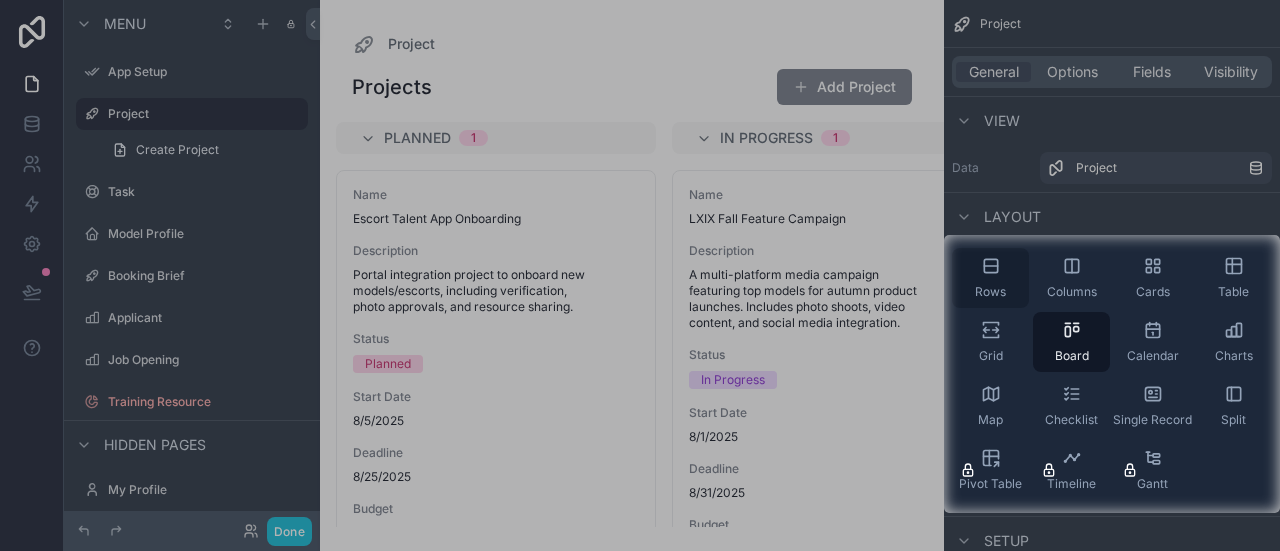 click 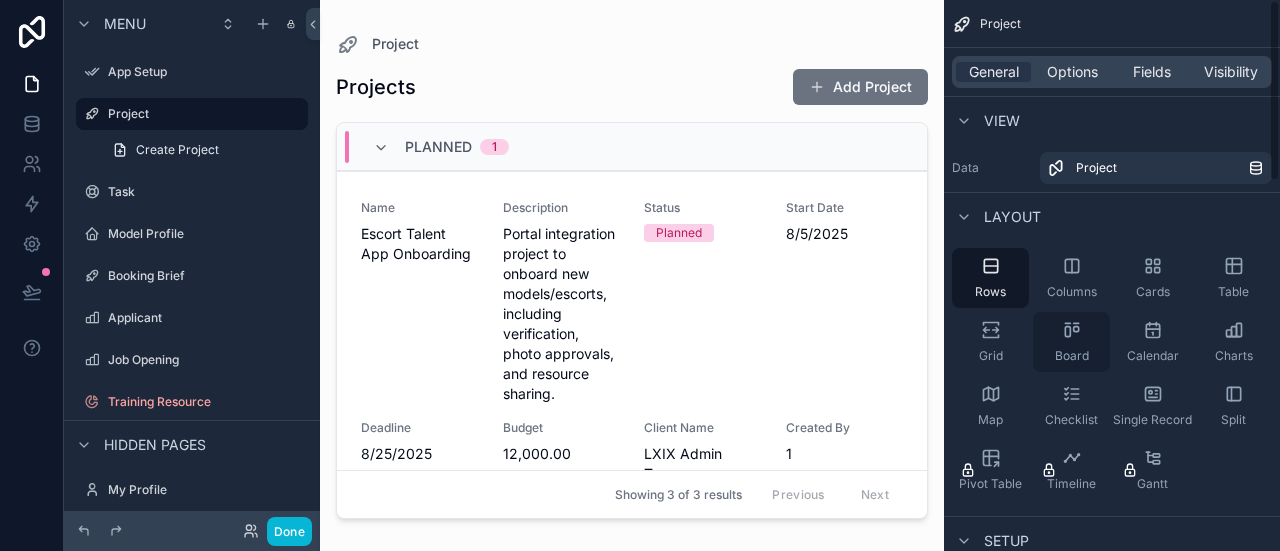 click 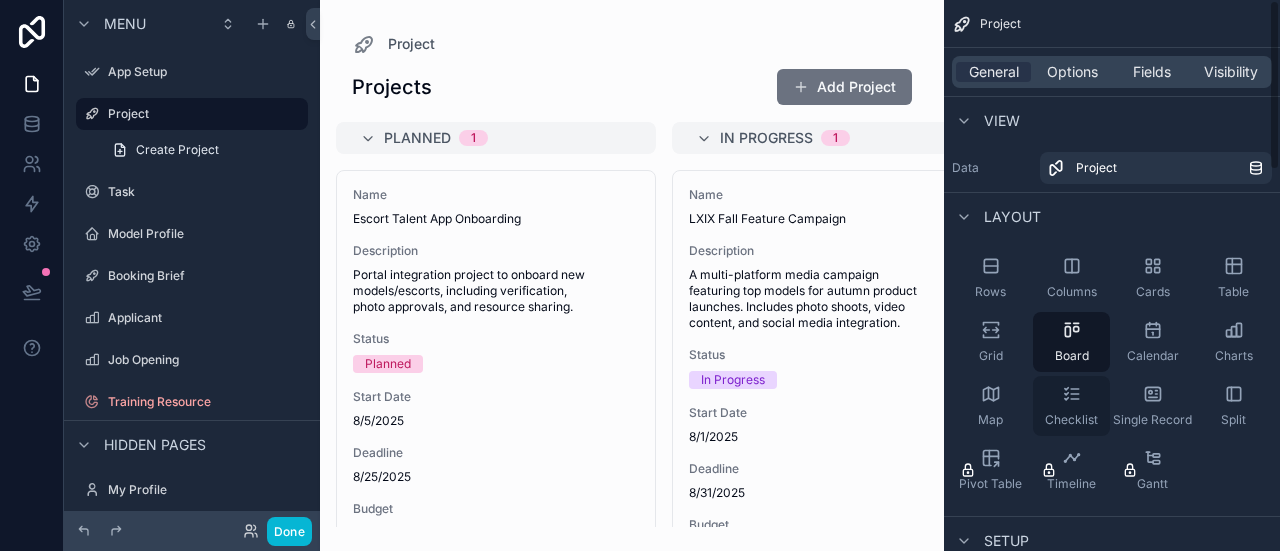 click on "Checklist" at bounding box center [1071, 406] 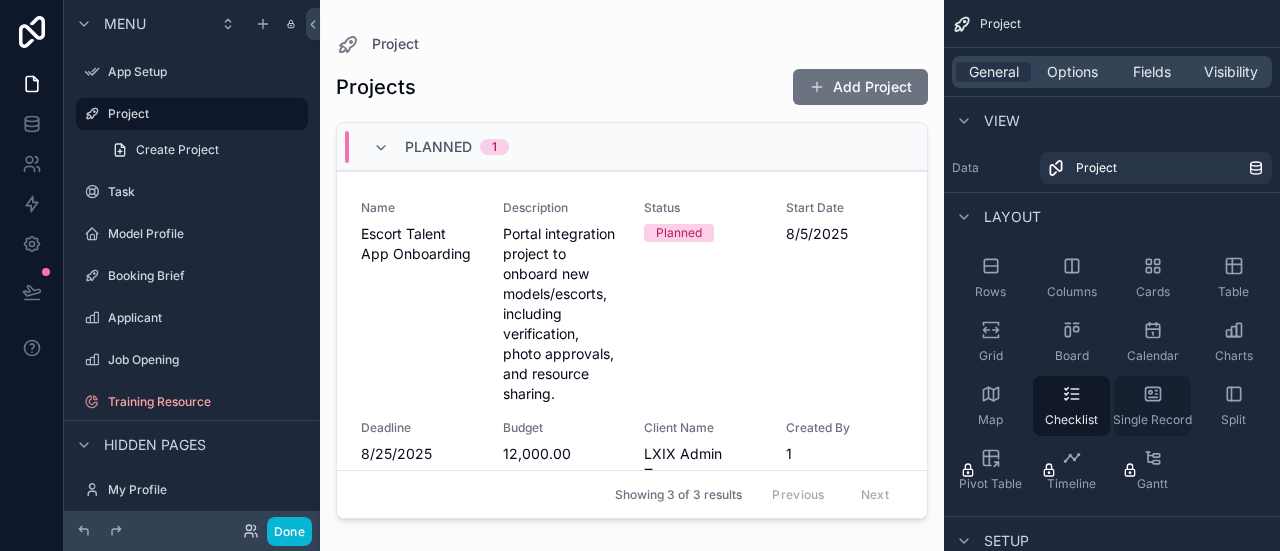 click on "Single Record" at bounding box center (1152, 406) 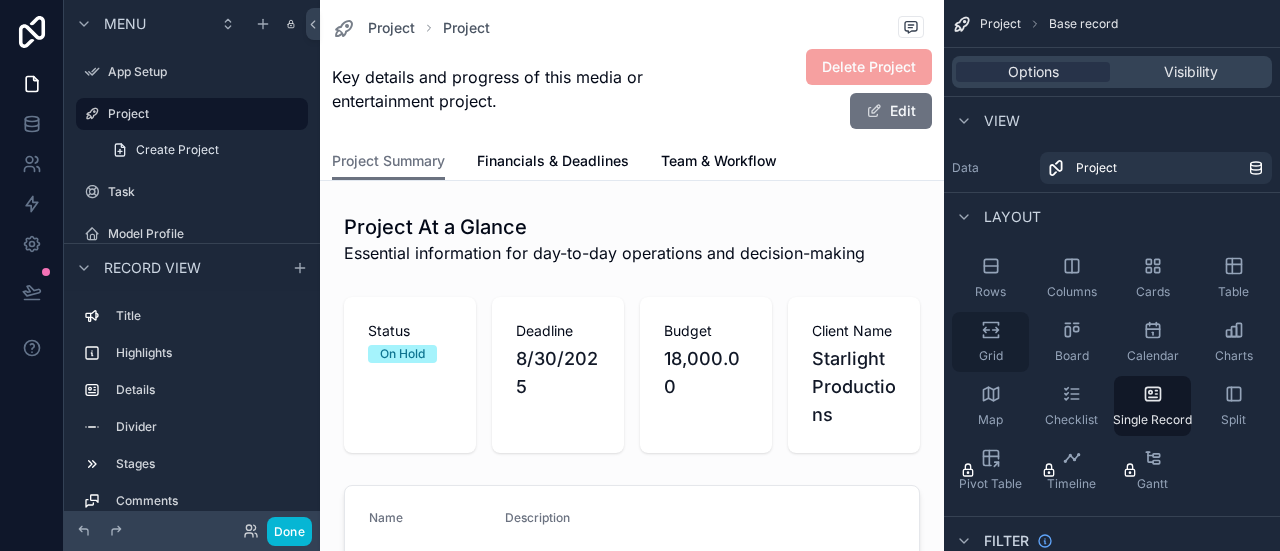 click 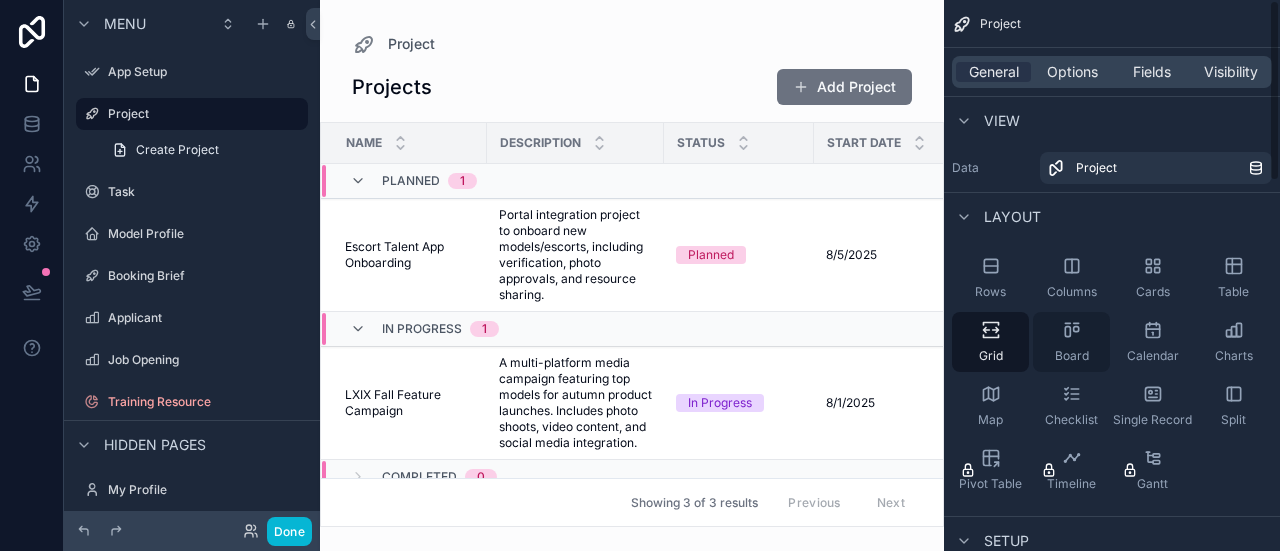 click on "Board" at bounding box center [1071, 342] 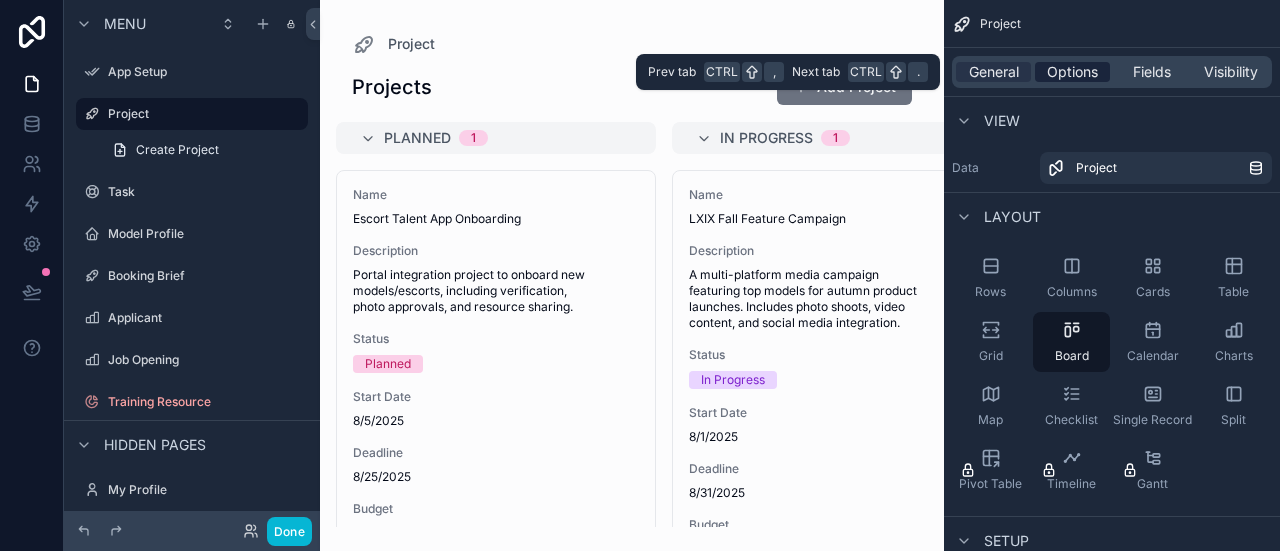click on "Options" at bounding box center (1072, 72) 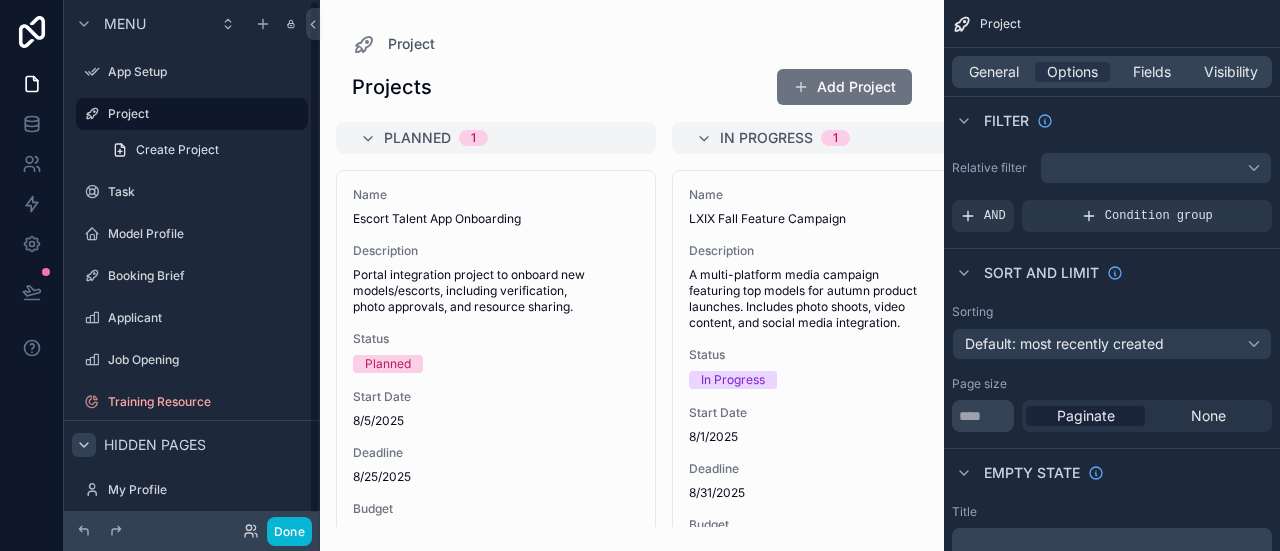 click 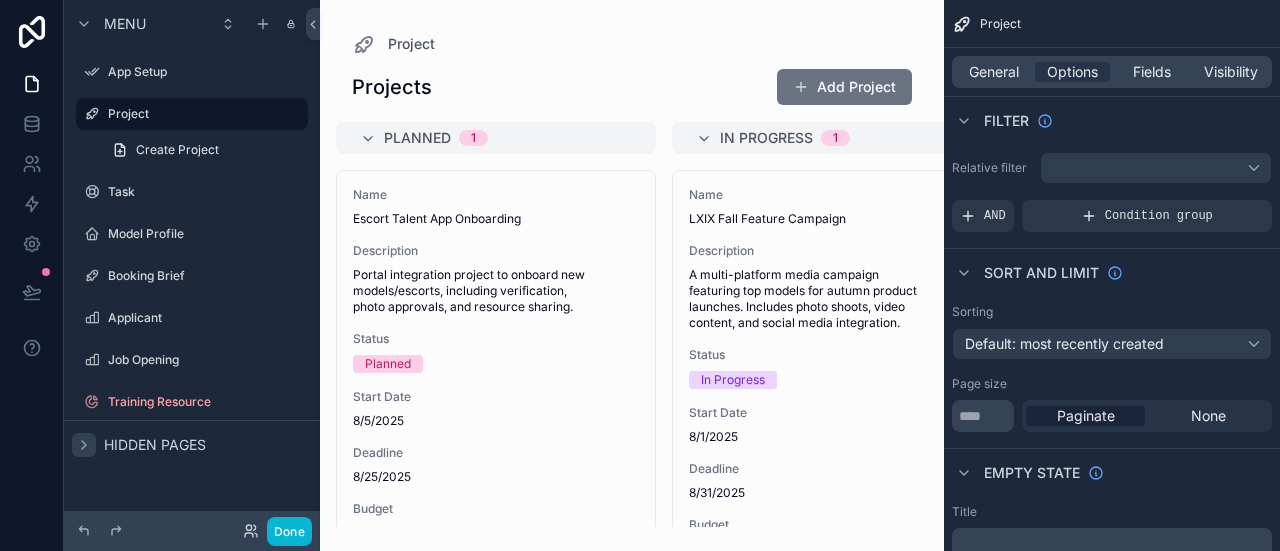 click at bounding box center (84, 445) 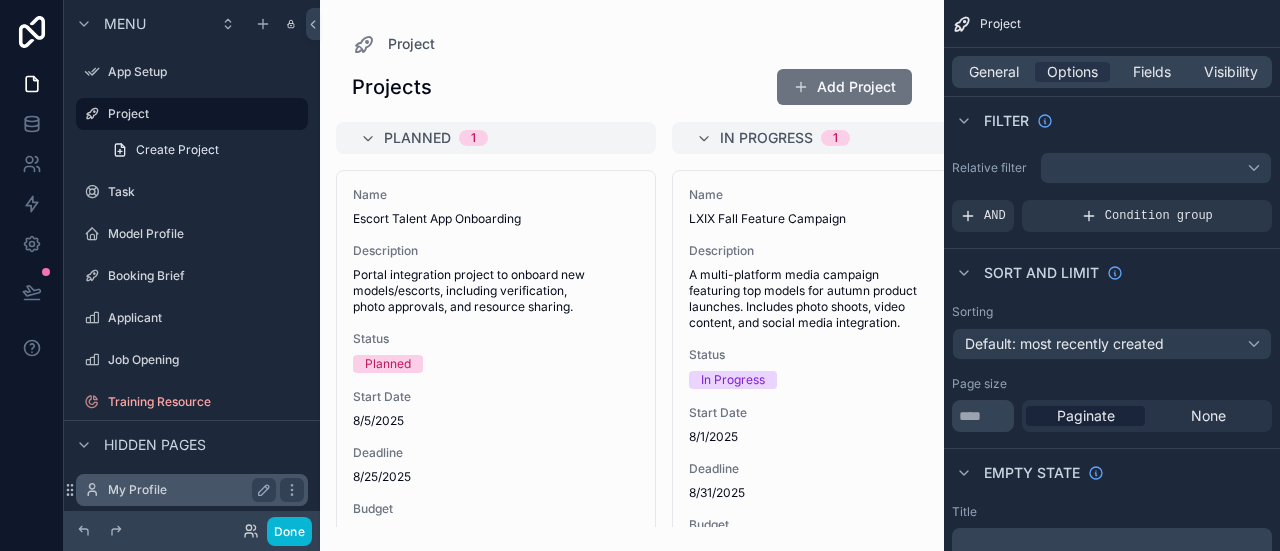 click on "My Profile" at bounding box center [192, 490] 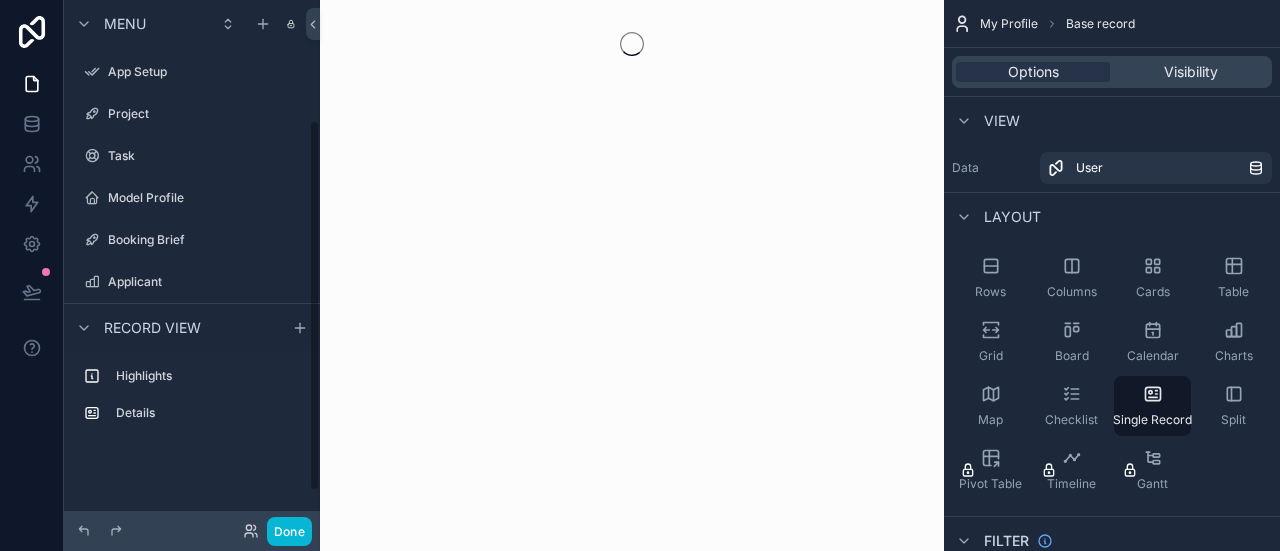 scroll, scrollTop: 170, scrollLeft: 0, axis: vertical 